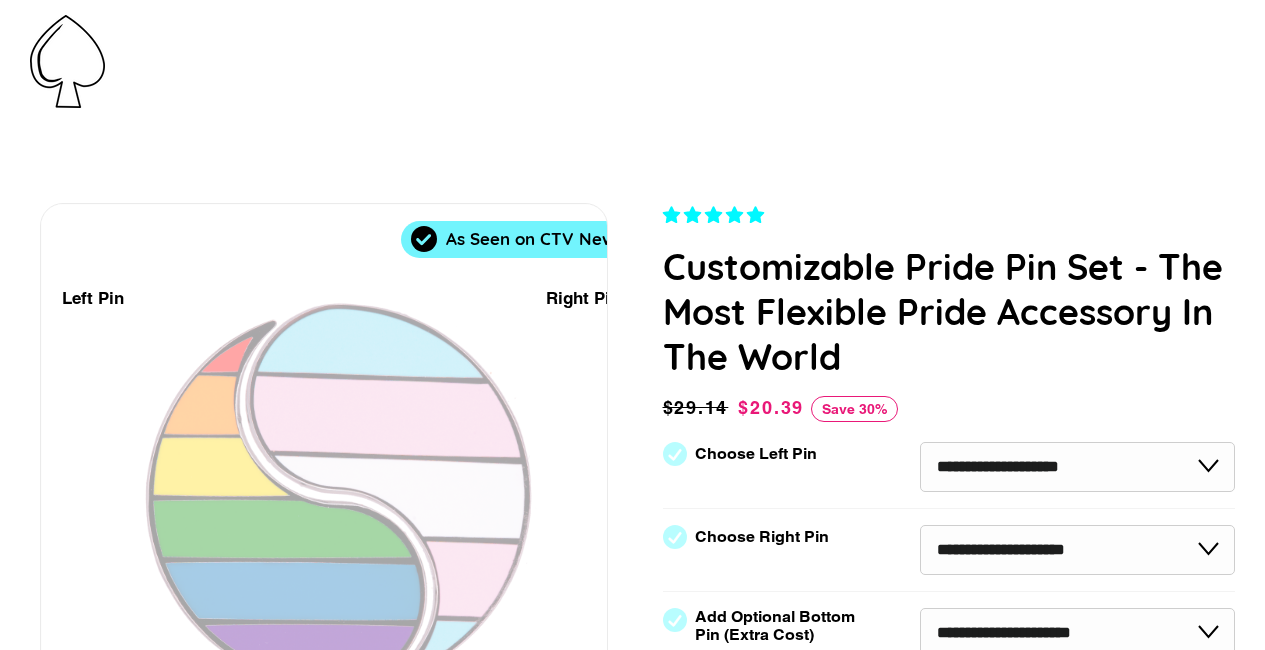 scroll, scrollTop: 0, scrollLeft: 0, axis: both 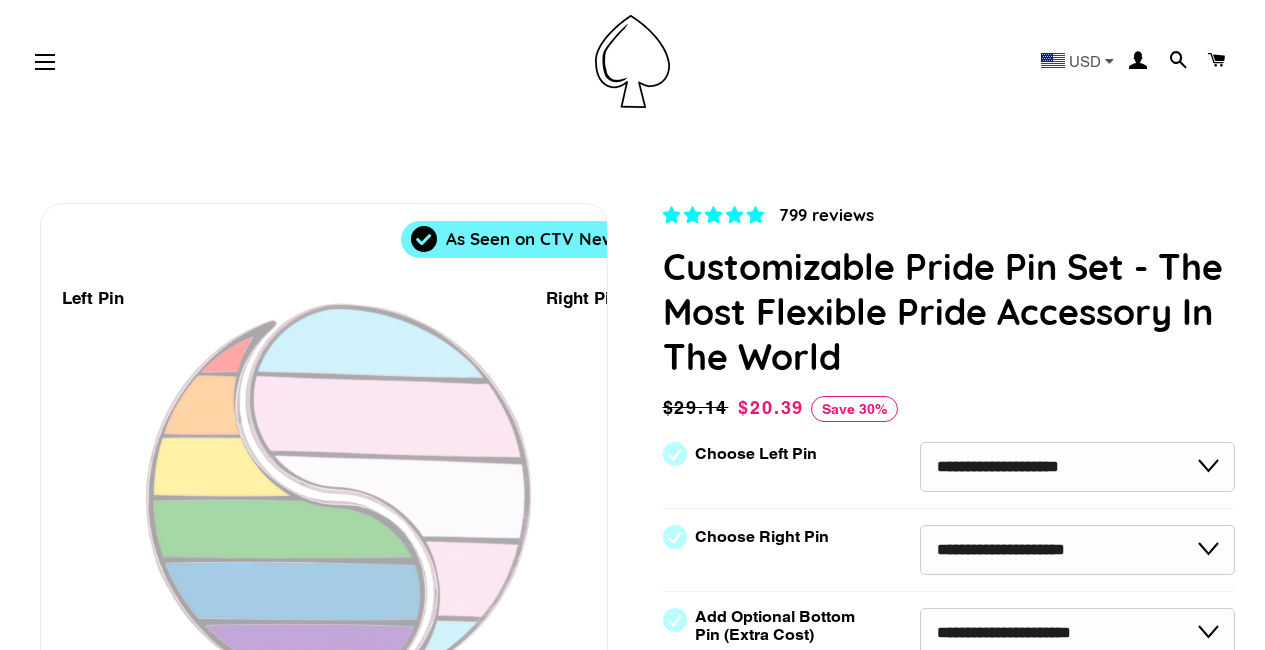 select on "**********" 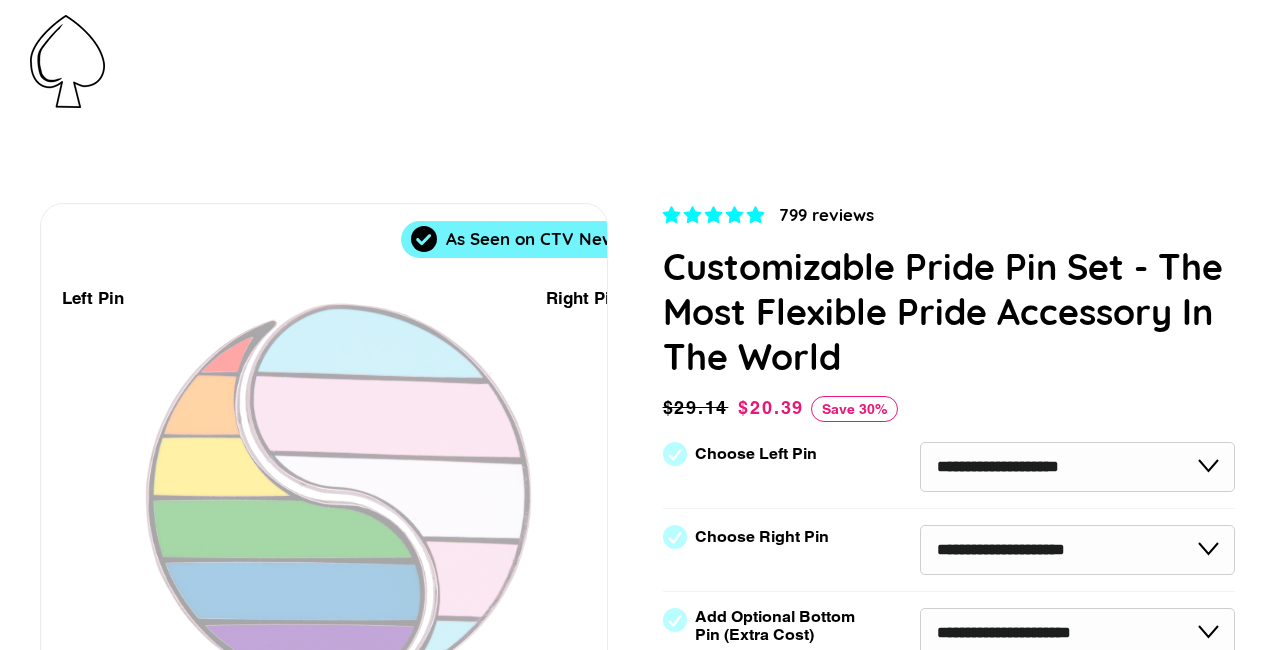 scroll, scrollTop: 0, scrollLeft: 0, axis: both 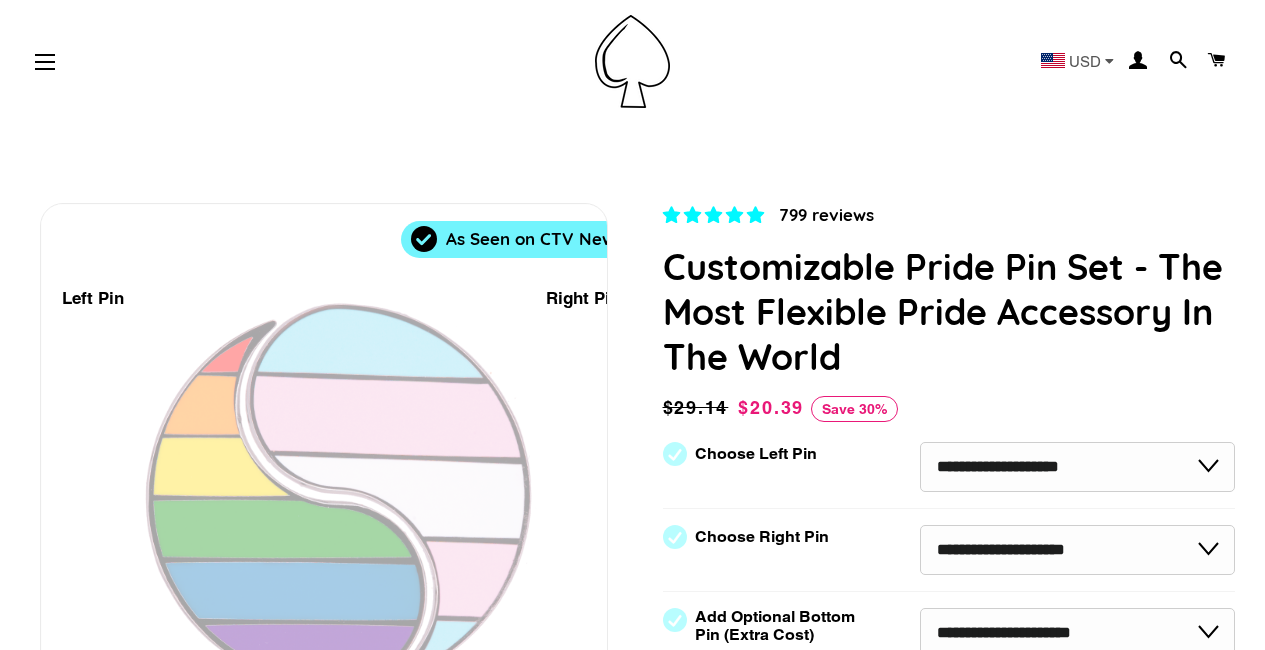 select on "**********" 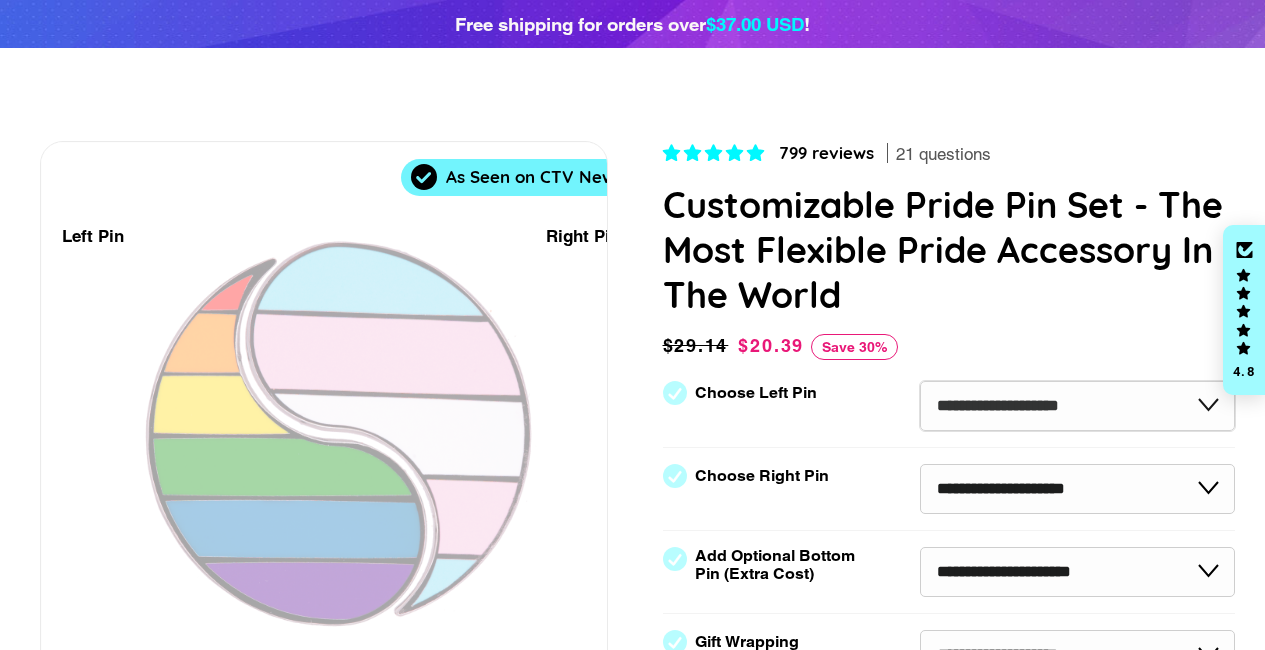 scroll, scrollTop: 200, scrollLeft: 0, axis: vertical 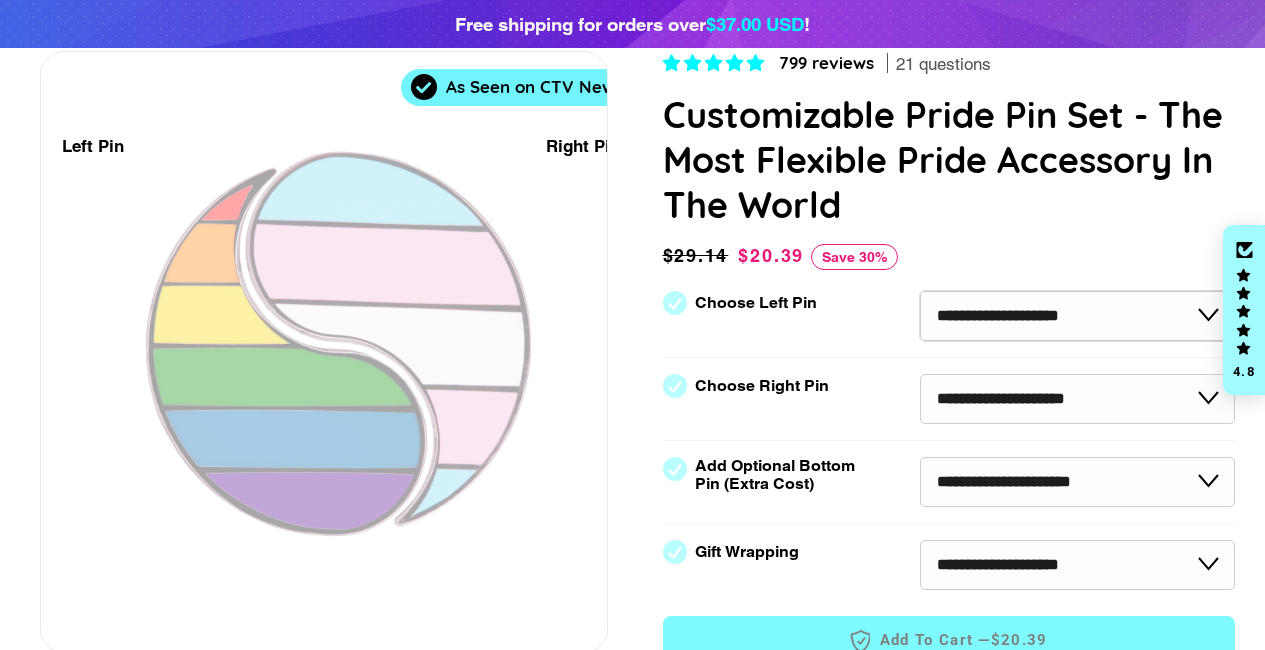 click on "**********" at bounding box center (1077, 316) 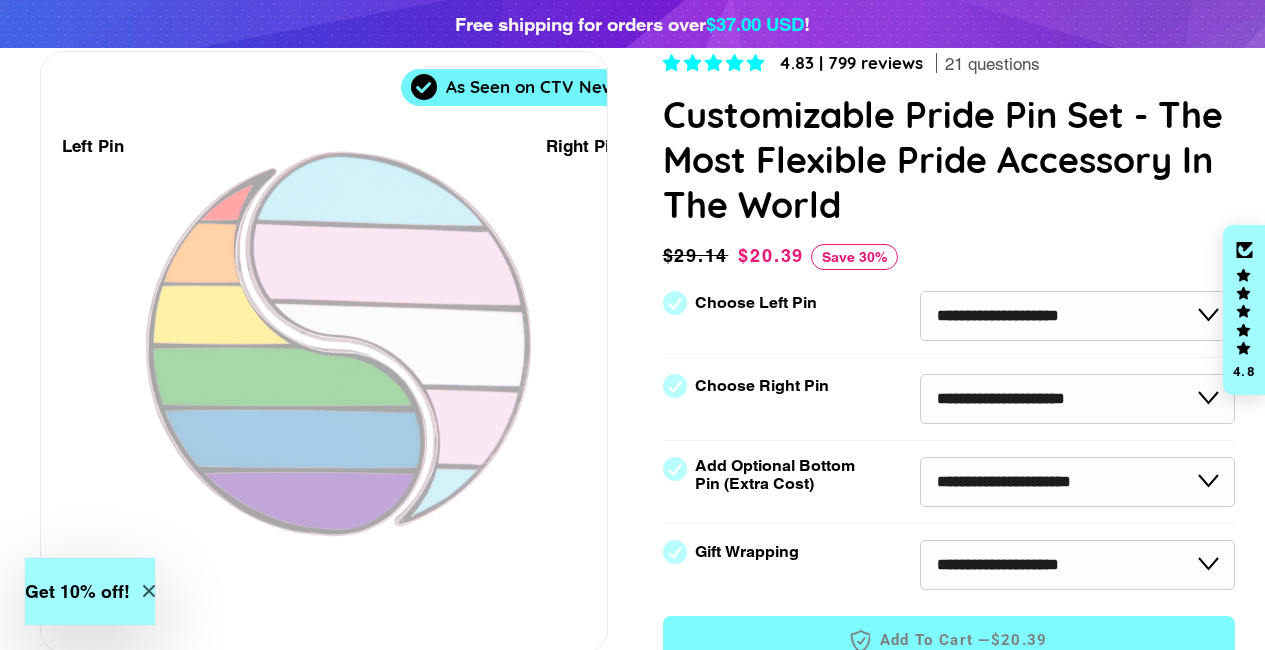 select on "**********" 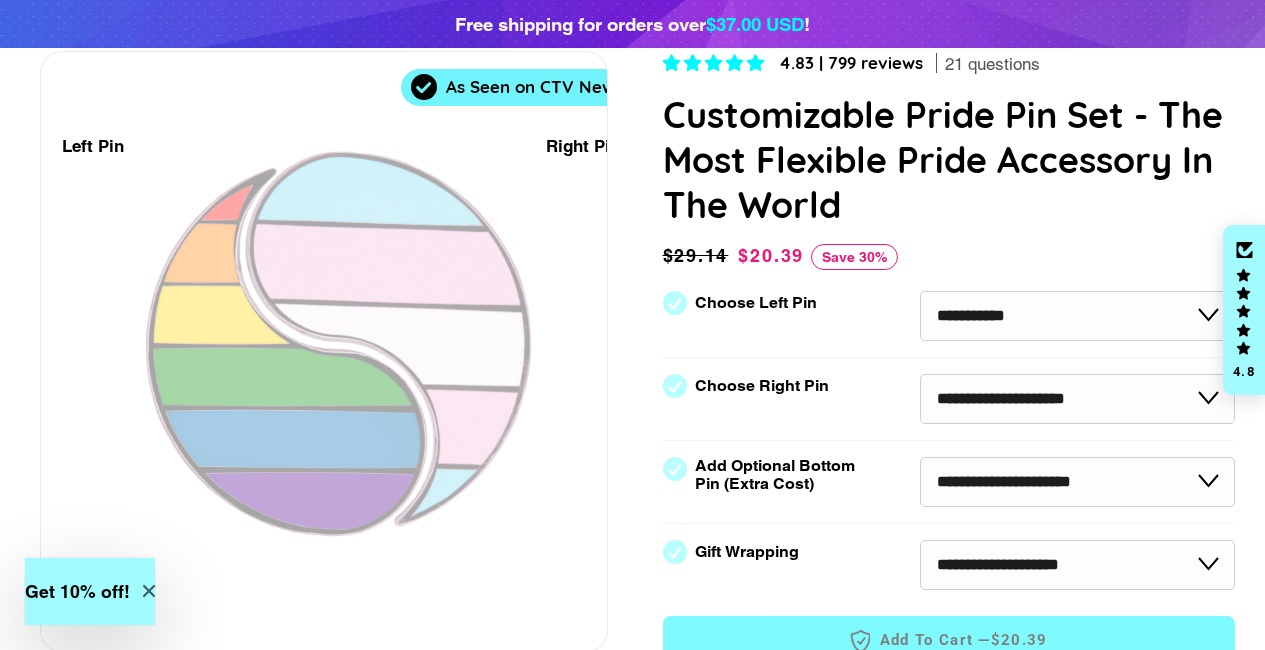 click on "**********" at bounding box center [1077, 316] 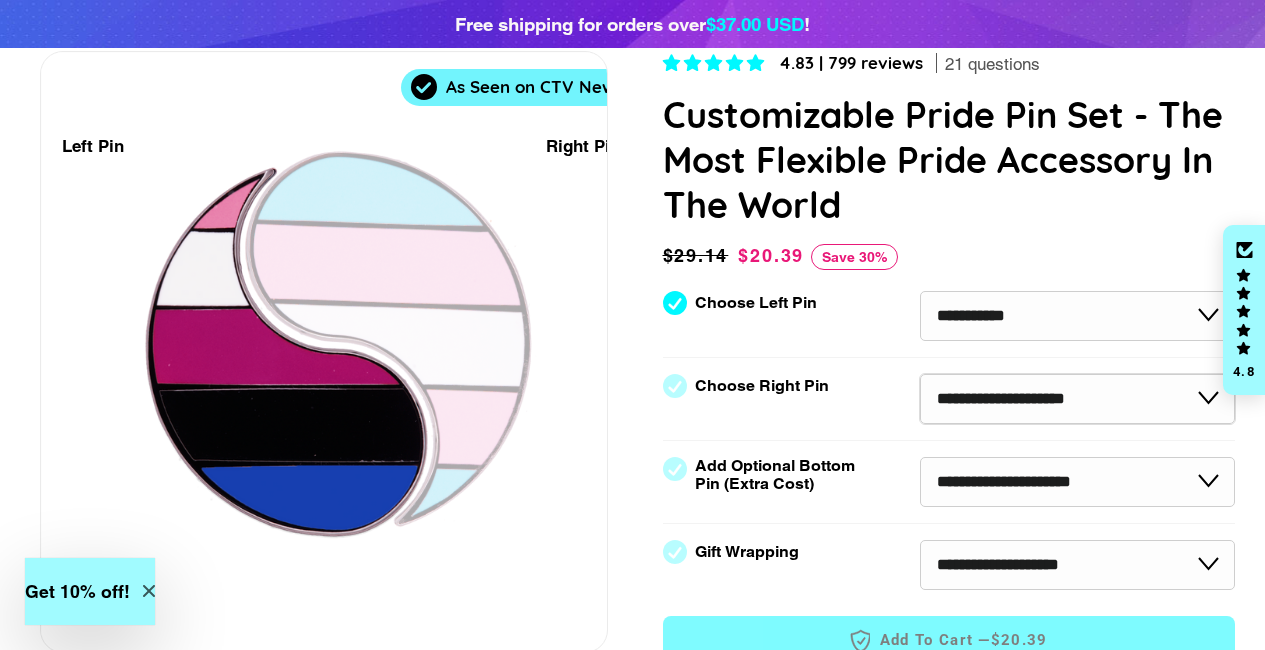 click on "**********" at bounding box center [1077, 399] 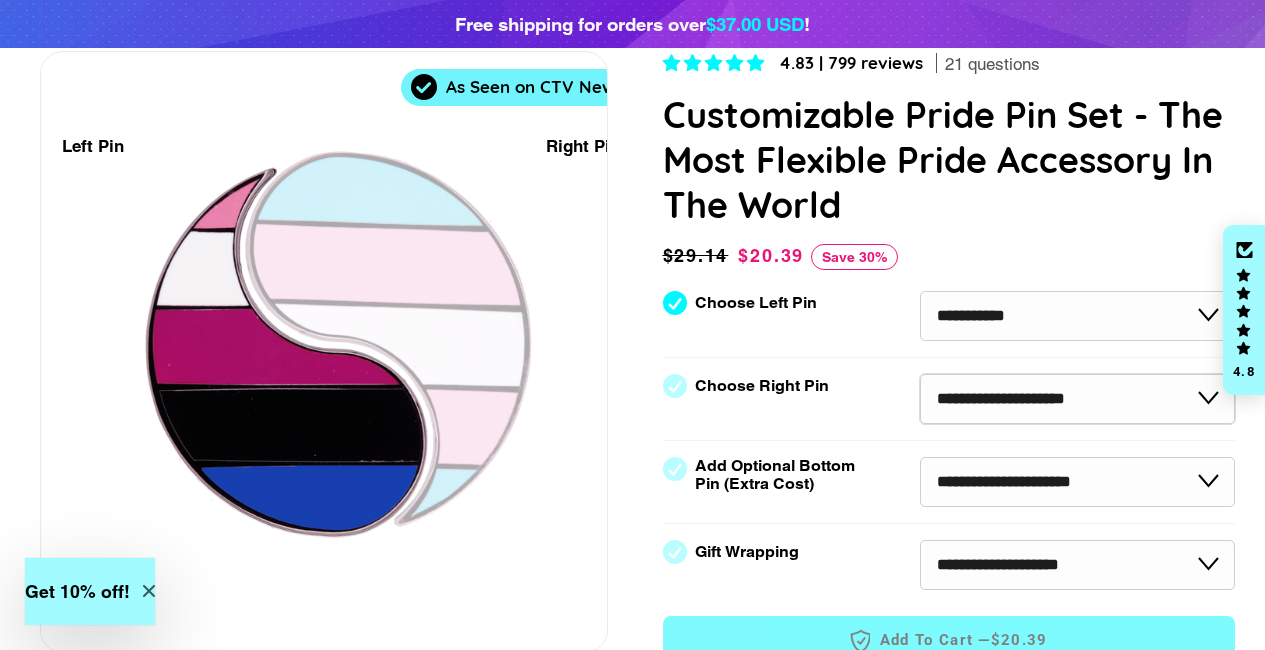 select on "**********" 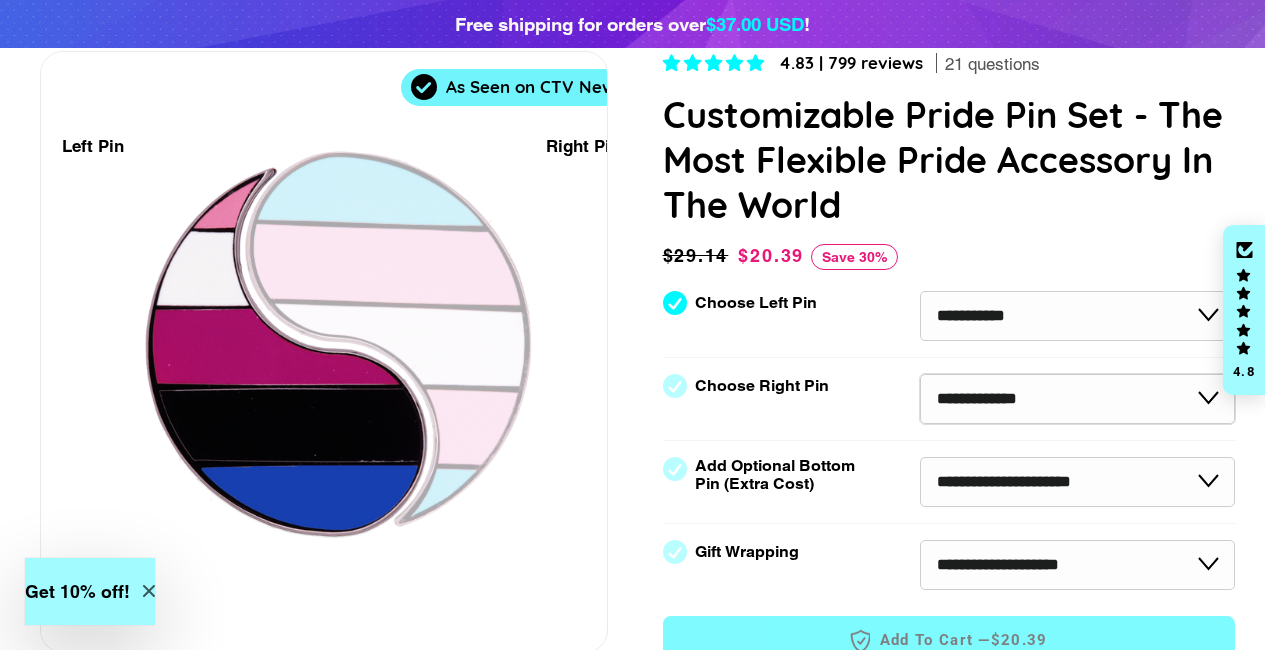 click on "**********" at bounding box center [1077, 399] 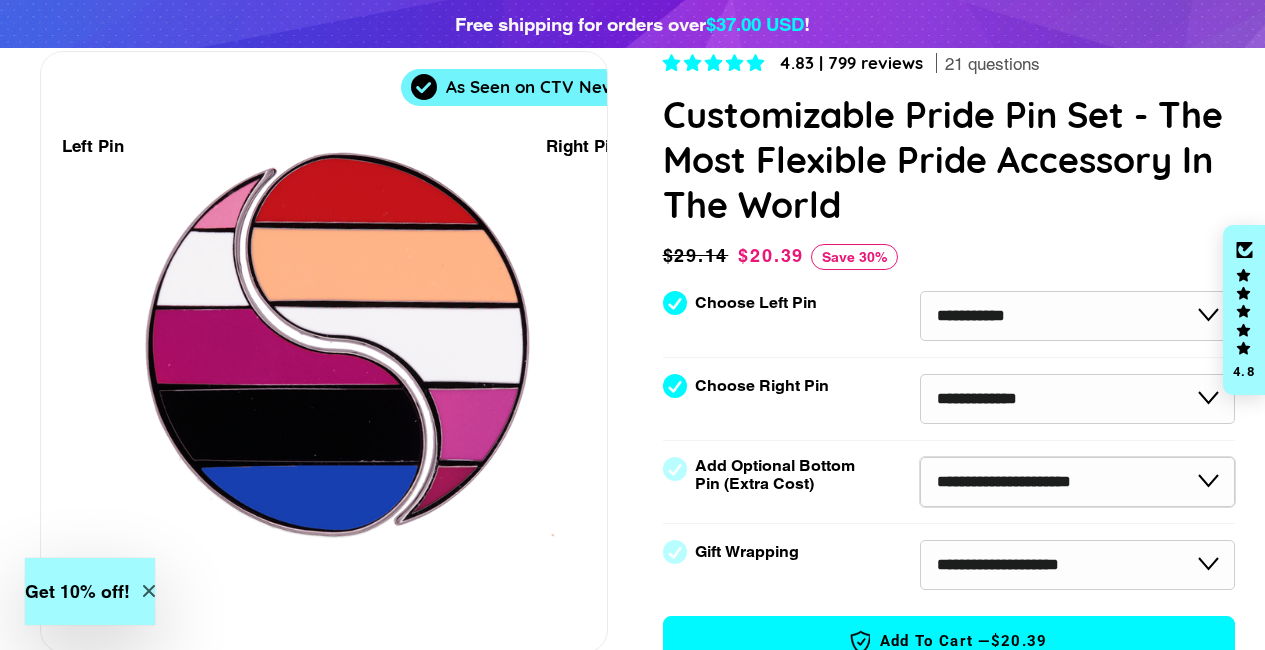 click on "**********" at bounding box center [1077, 482] 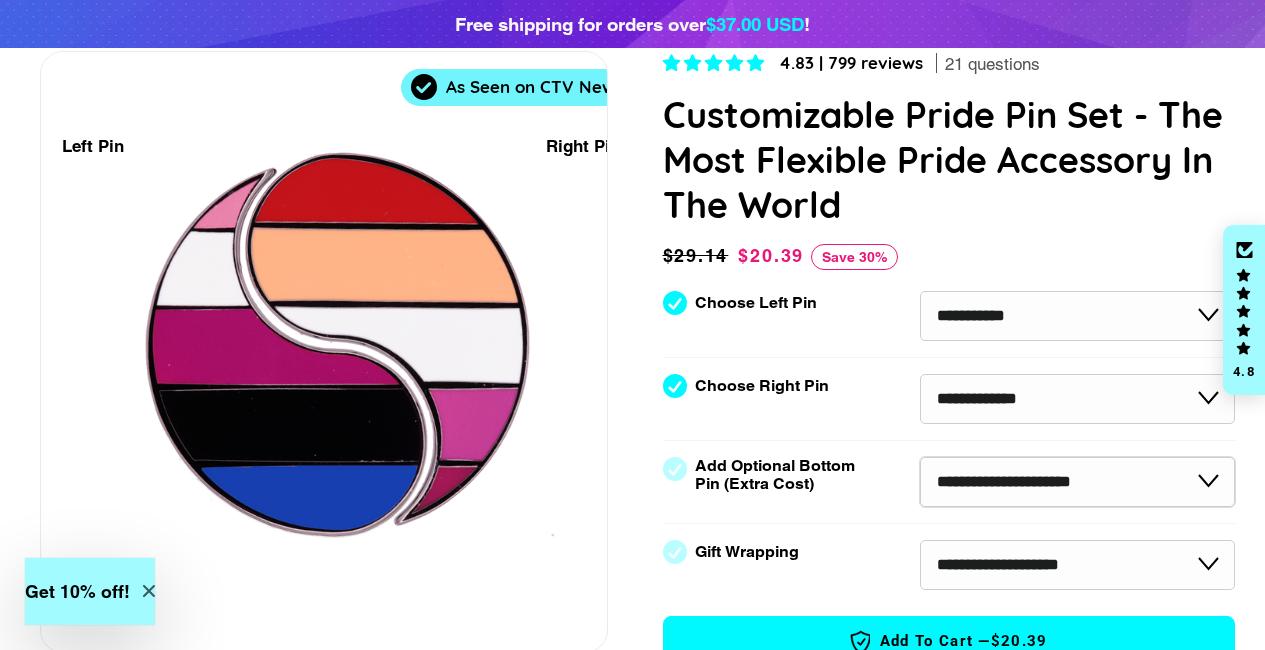 click on "**********" at bounding box center (1077, 482) 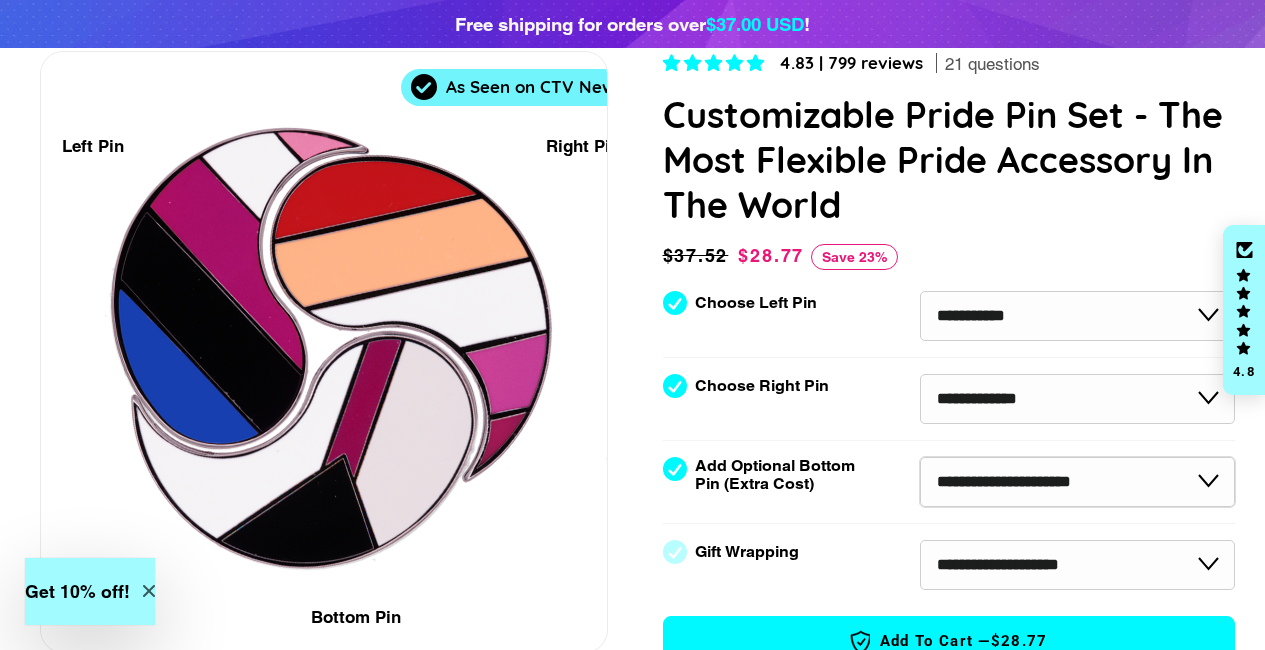 click on "**********" at bounding box center [1077, 482] 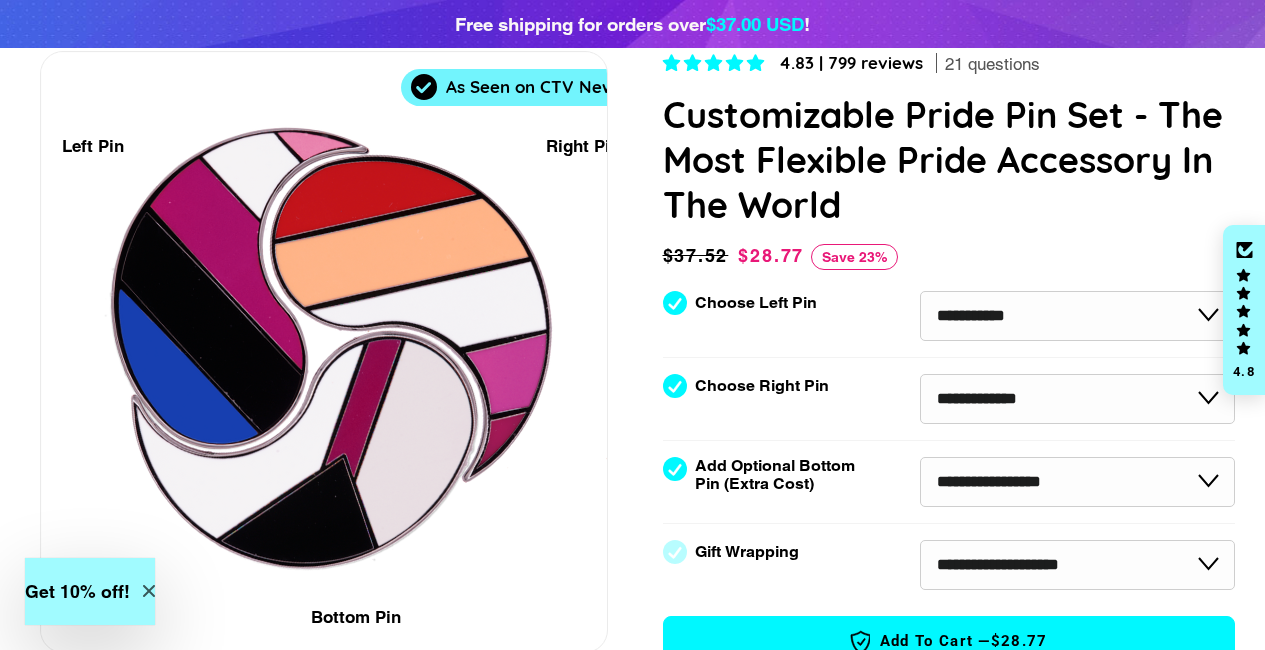 click on "**********" at bounding box center [1077, 482] 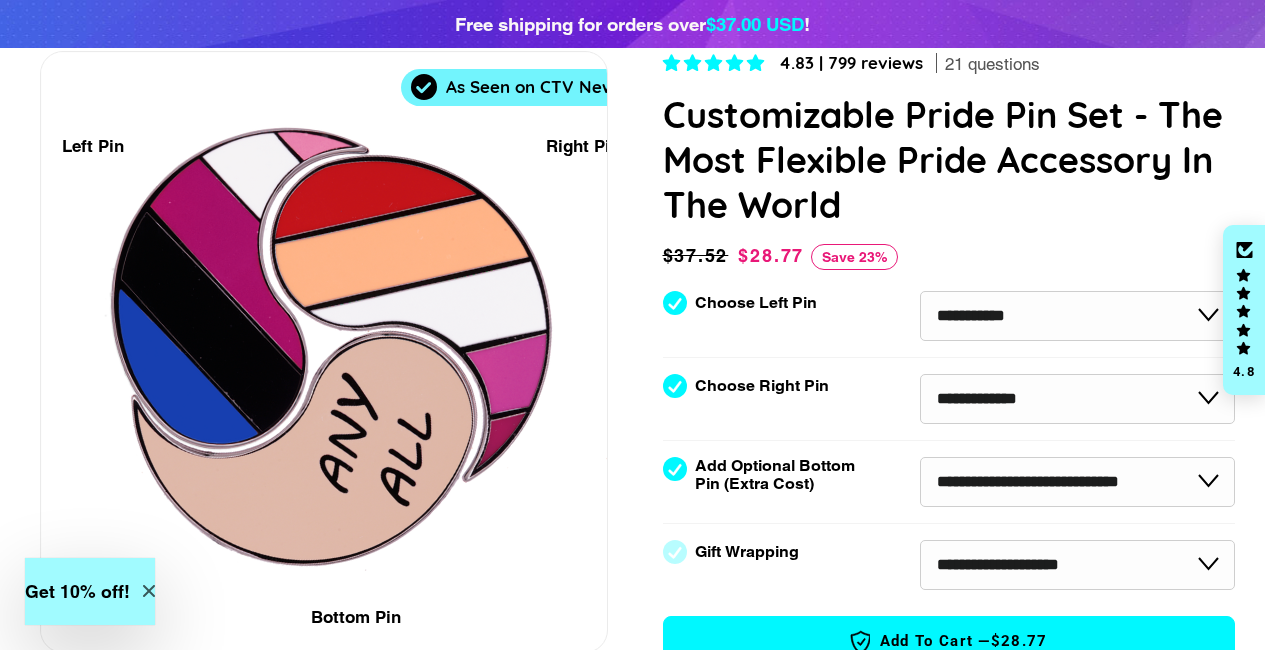 select on "*****" 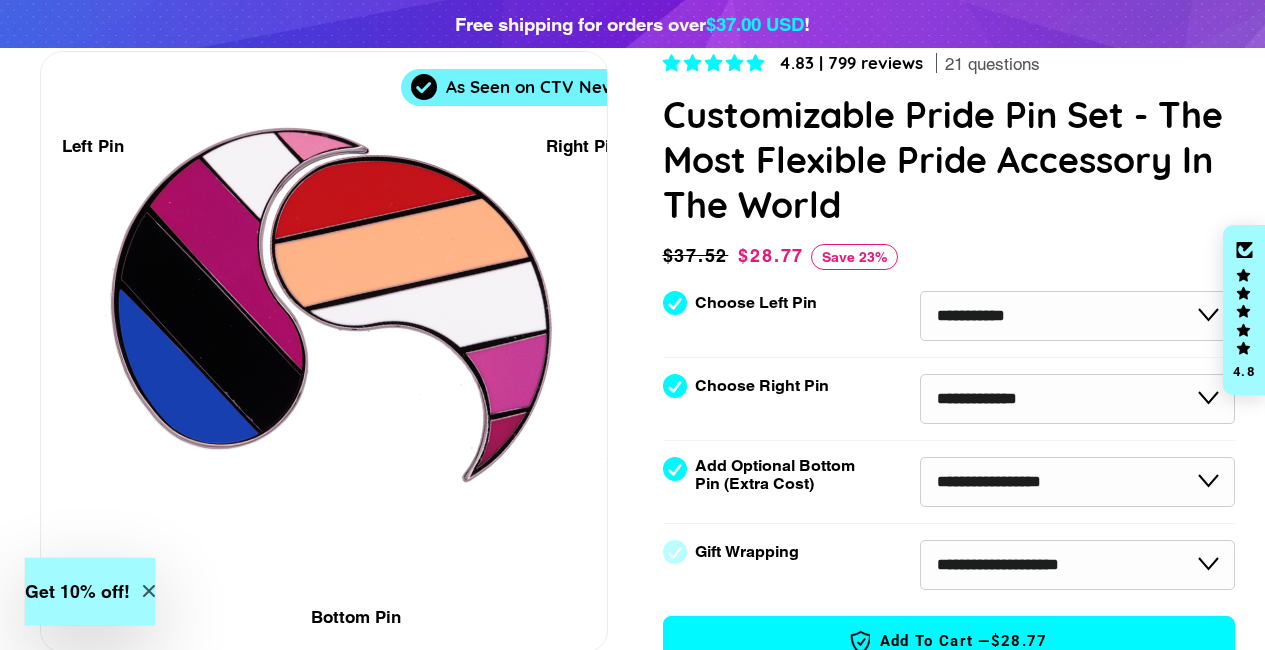click at bounding box center (295, 442) 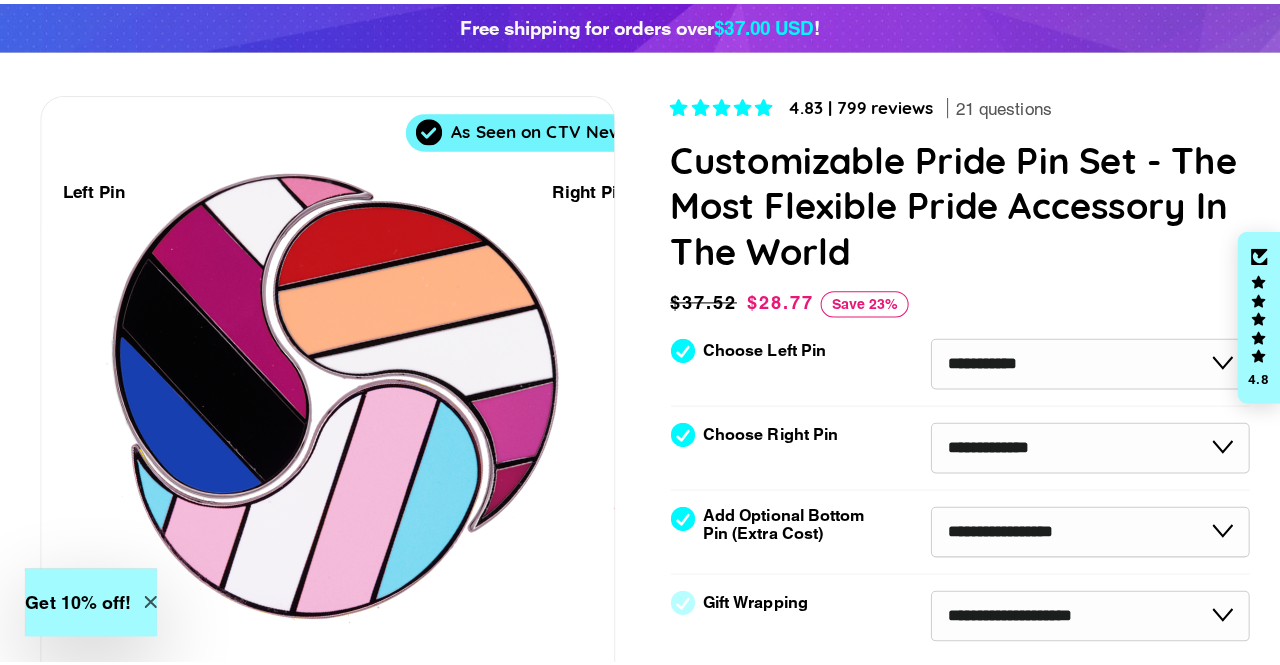 scroll, scrollTop: 280, scrollLeft: 0, axis: vertical 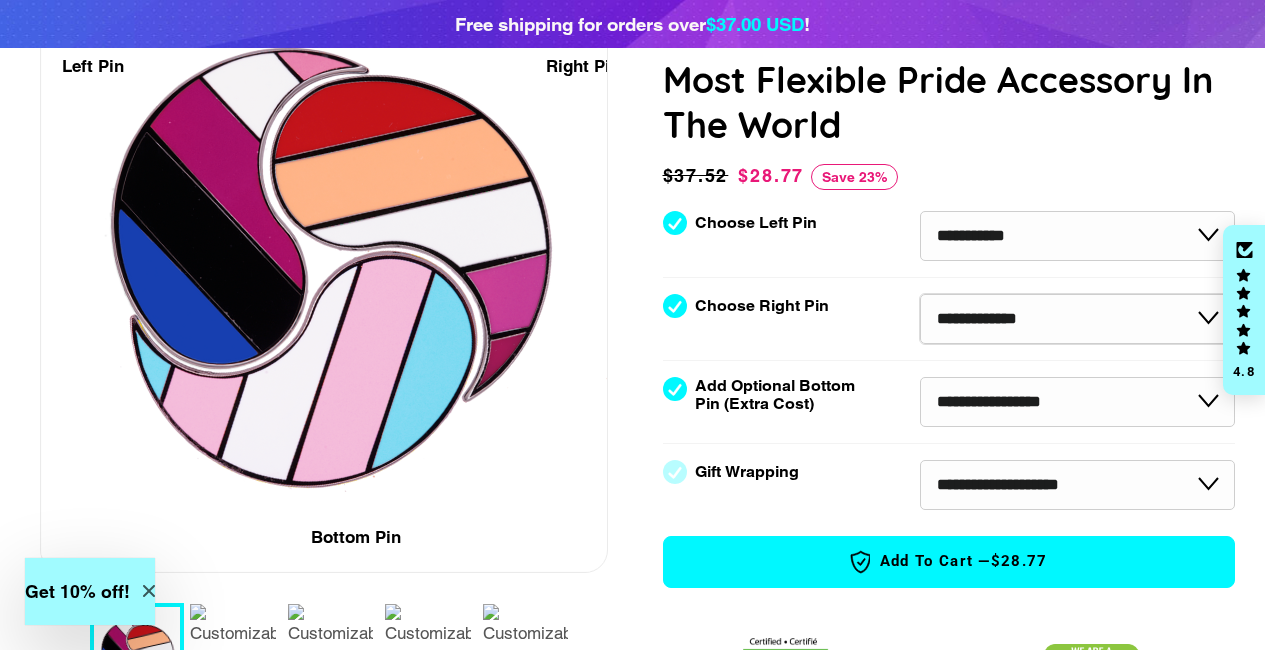 click on "**********" at bounding box center [1077, 319] 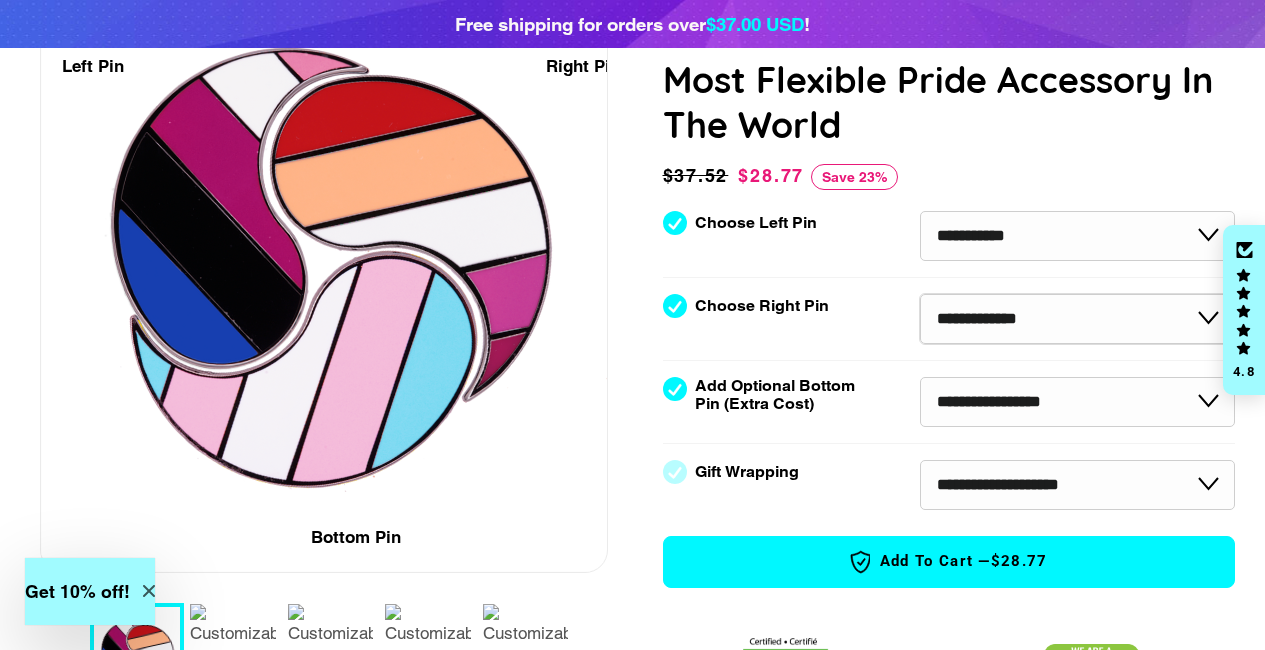 select on "*****" 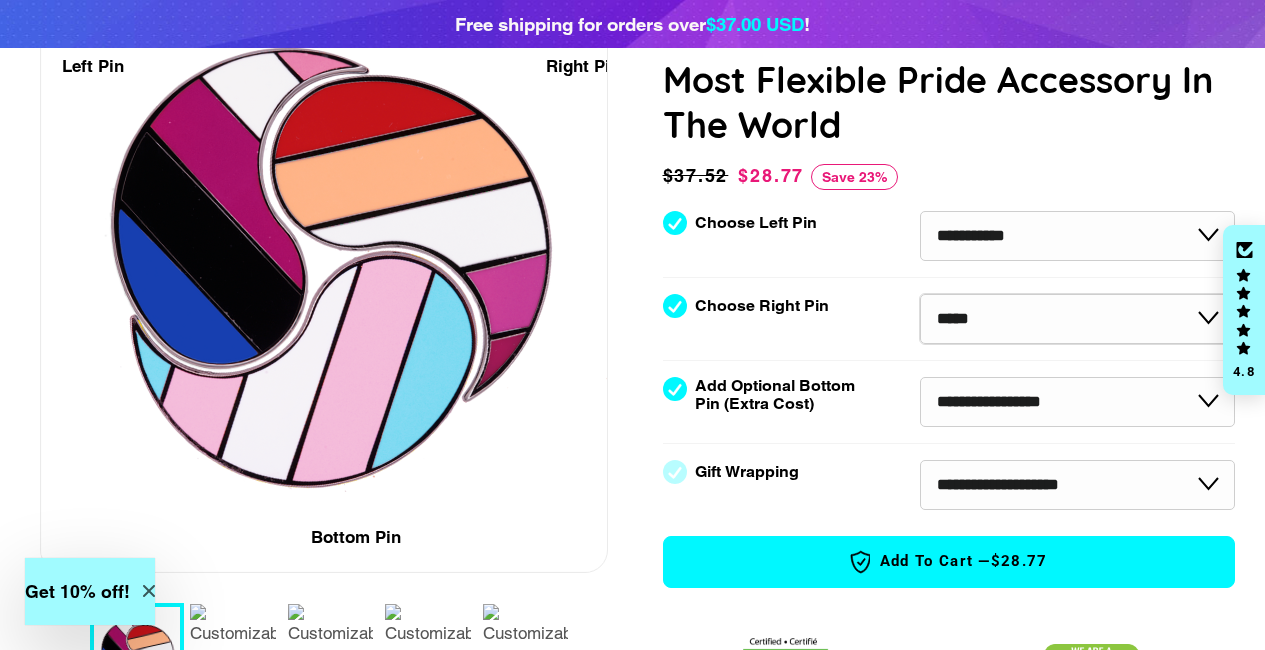click on "**********" at bounding box center (1077, 319) 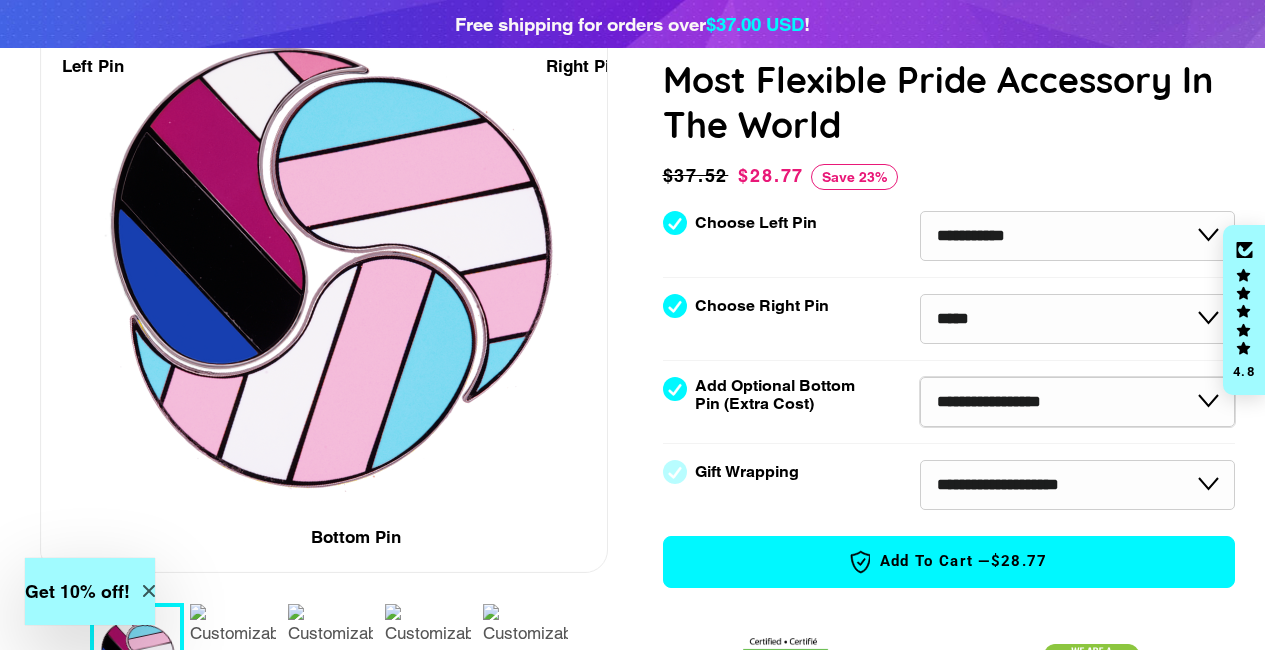 click on "**********" at bounding box center (1077, 402) 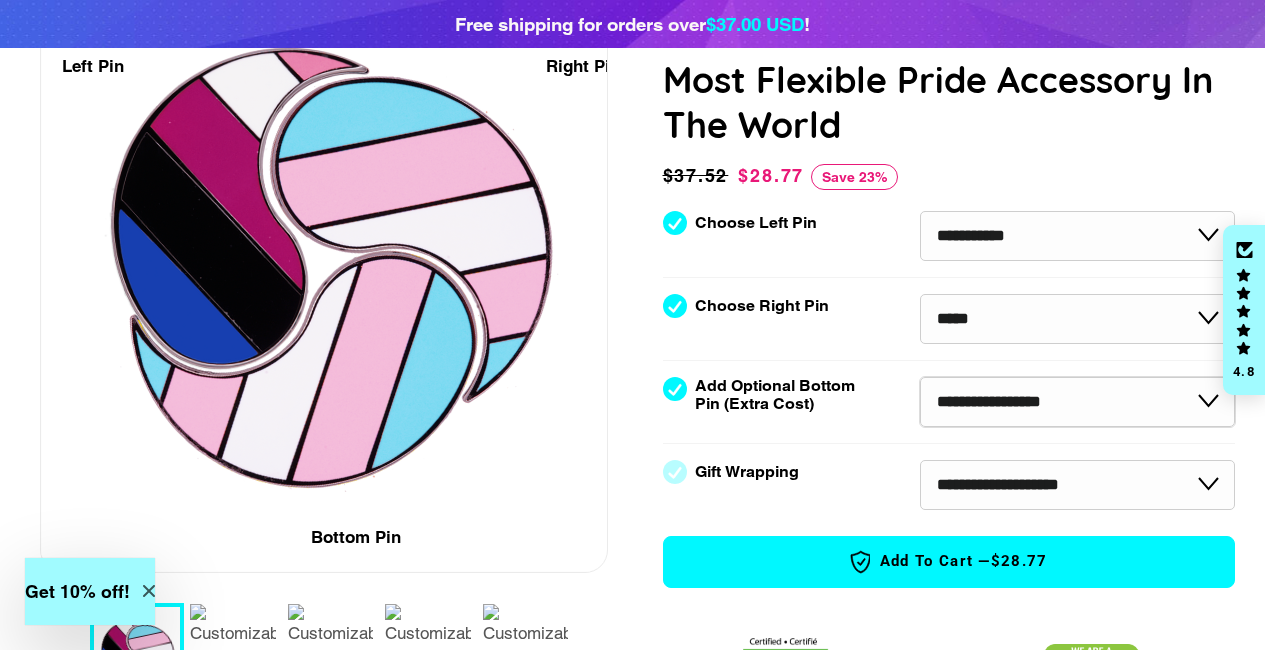 select 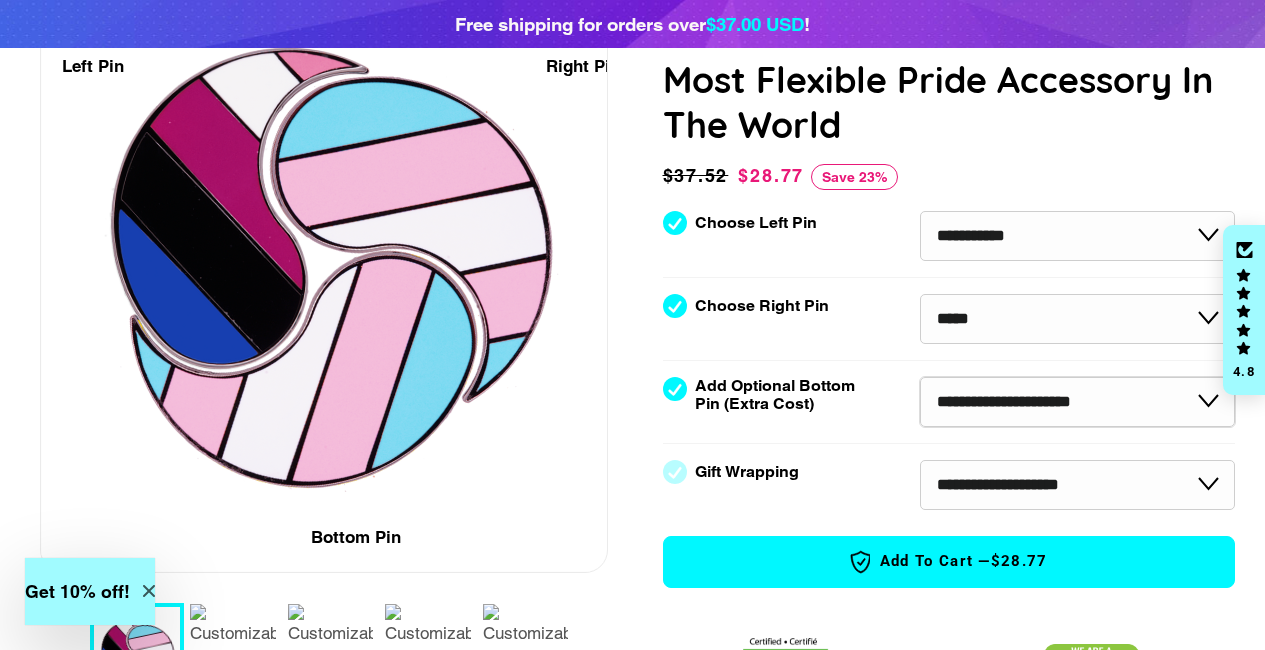 click on "**********" at bounding box center (1077, 402) 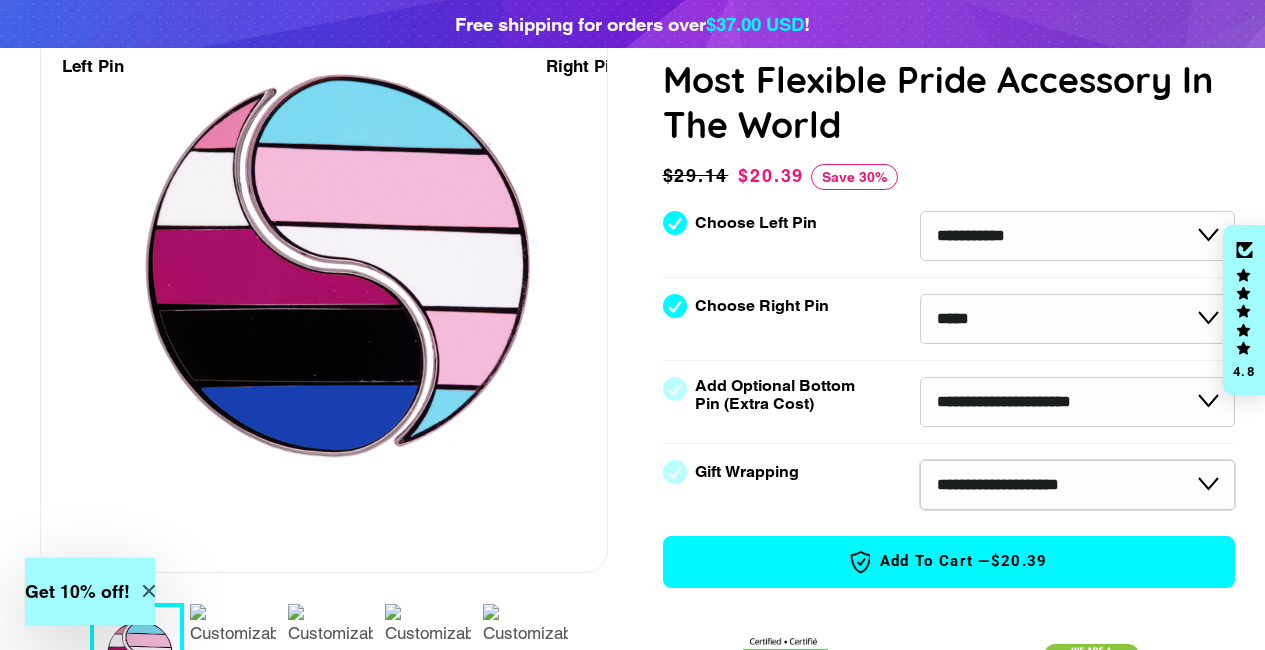 click on "**********" at bounding box center [1077, 485] 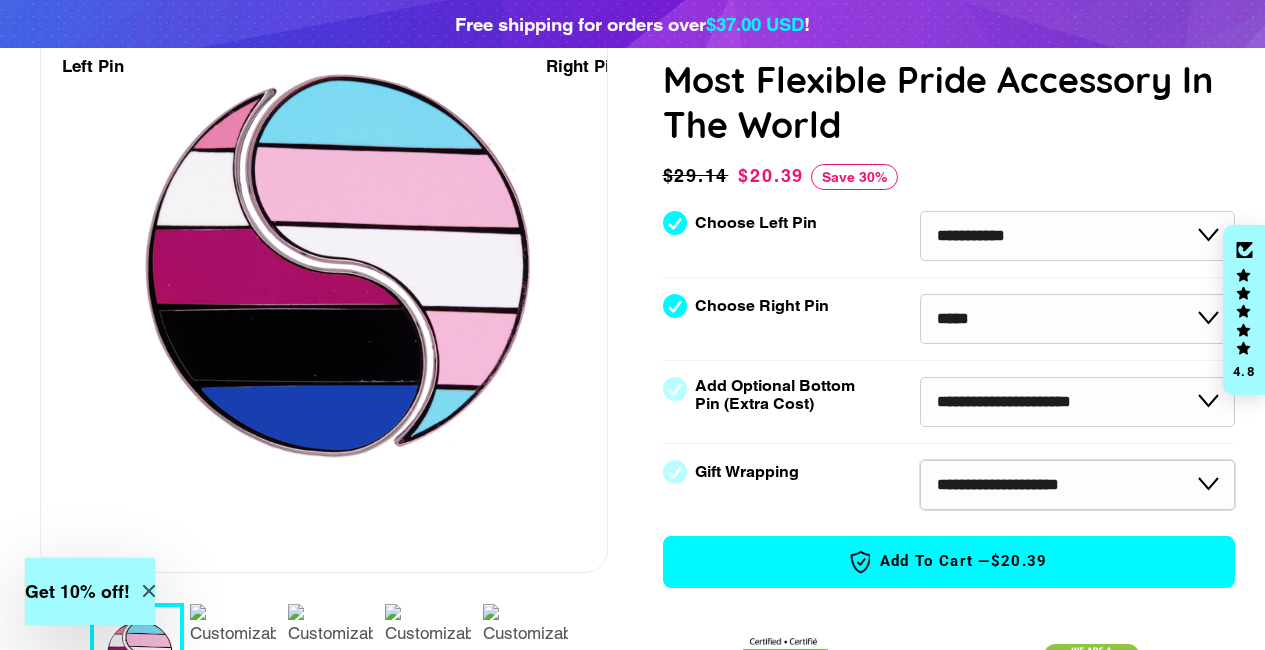 select on "********" 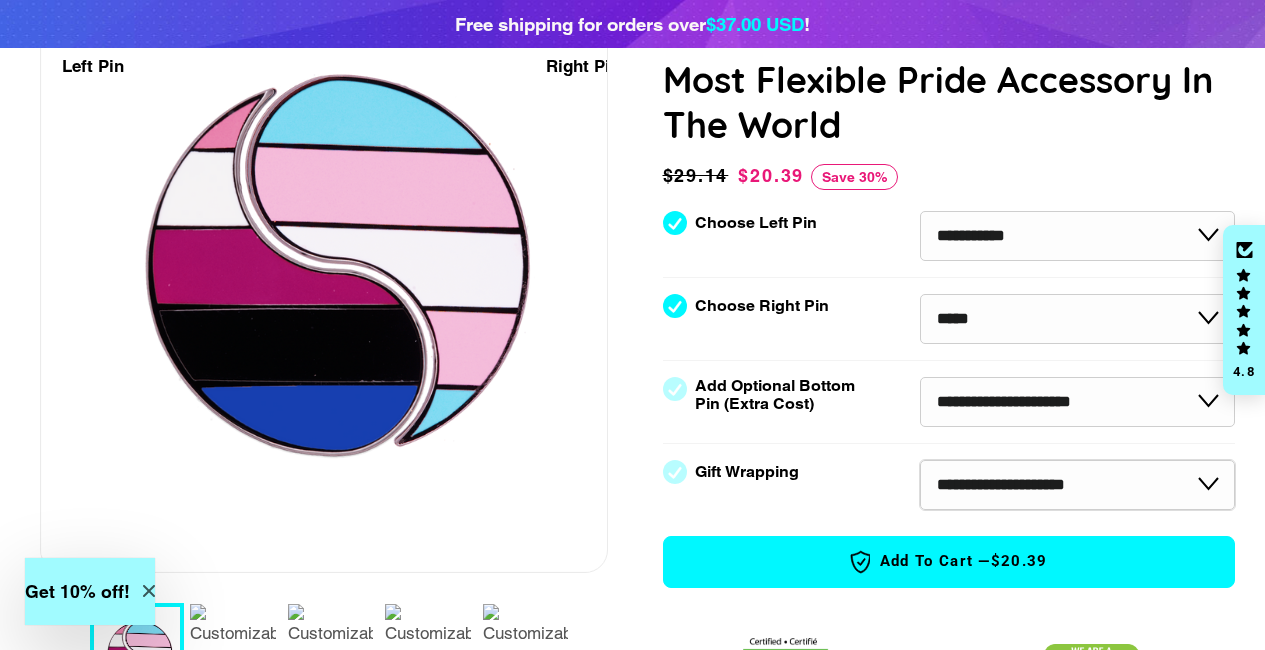 click on "**********" at bounding box center [1077, 485] 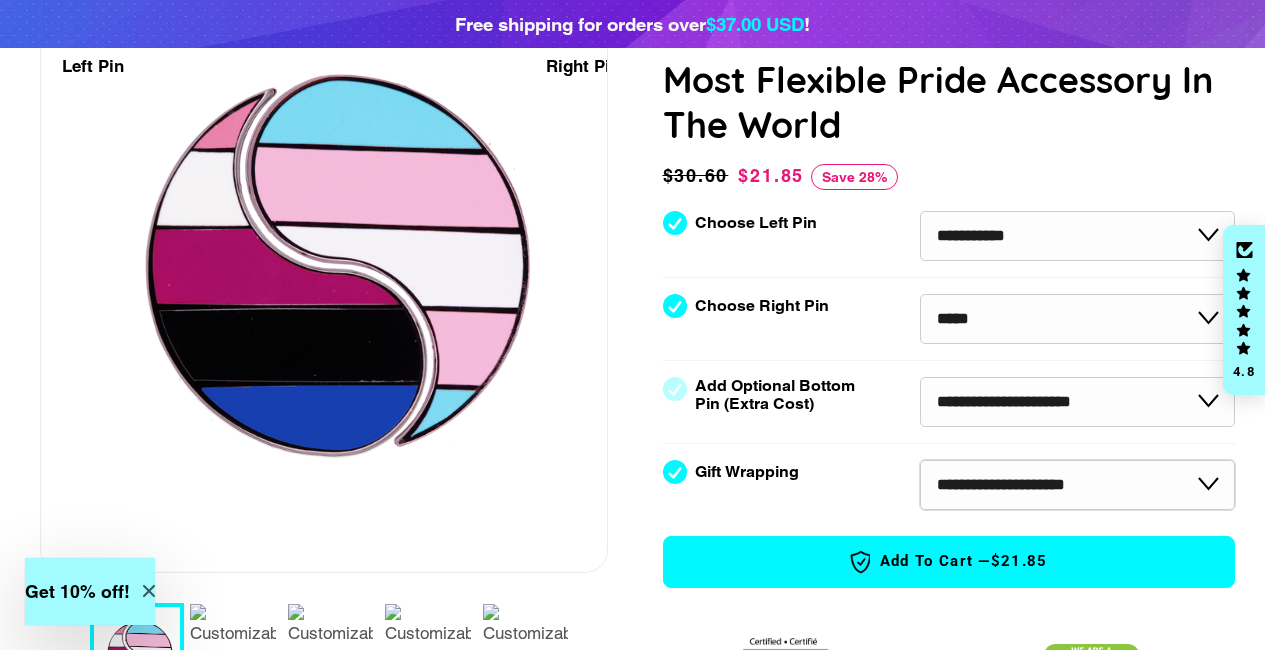 click on "**********" at bounding box center [1077, 485] 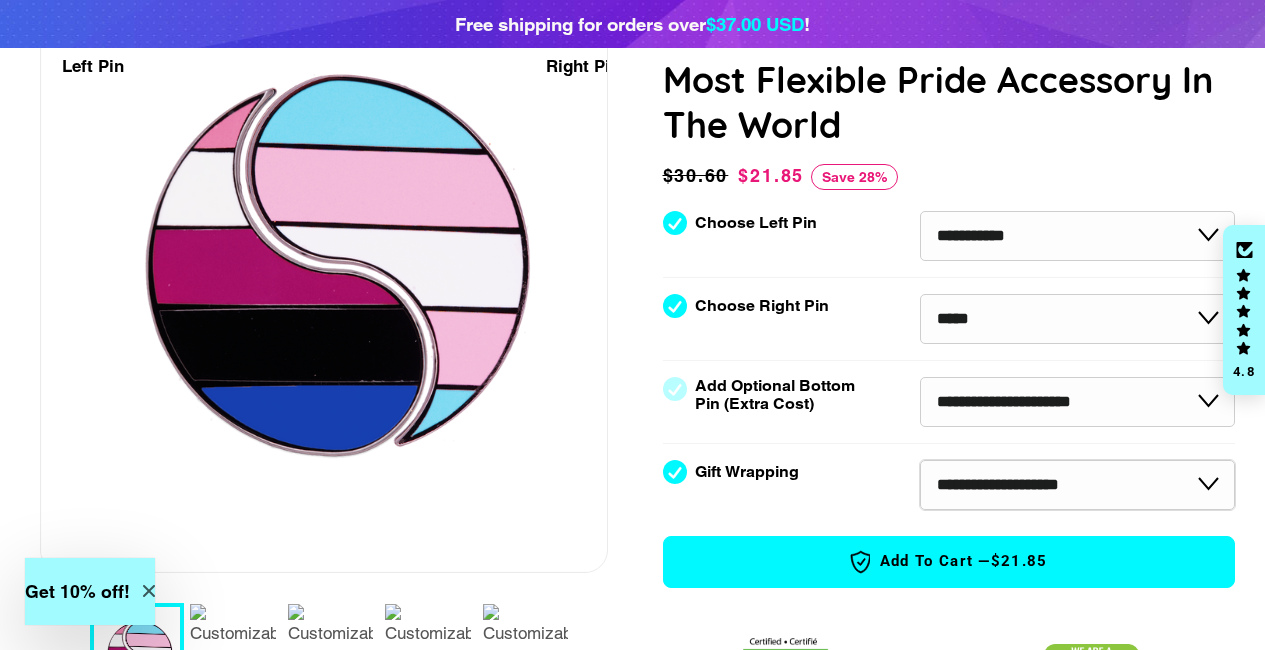 click on "**********" at bounding box center [1077, 485] 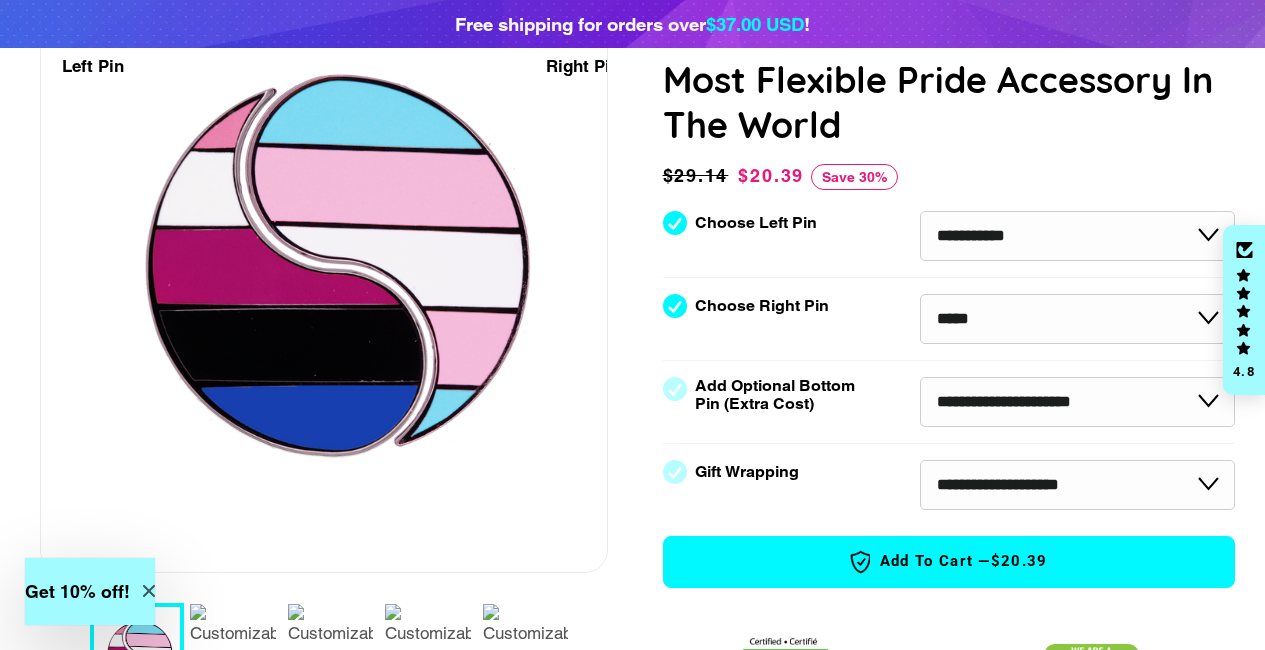 click on "Add to Cart —   $20.39" at bounding box center (949, 562) 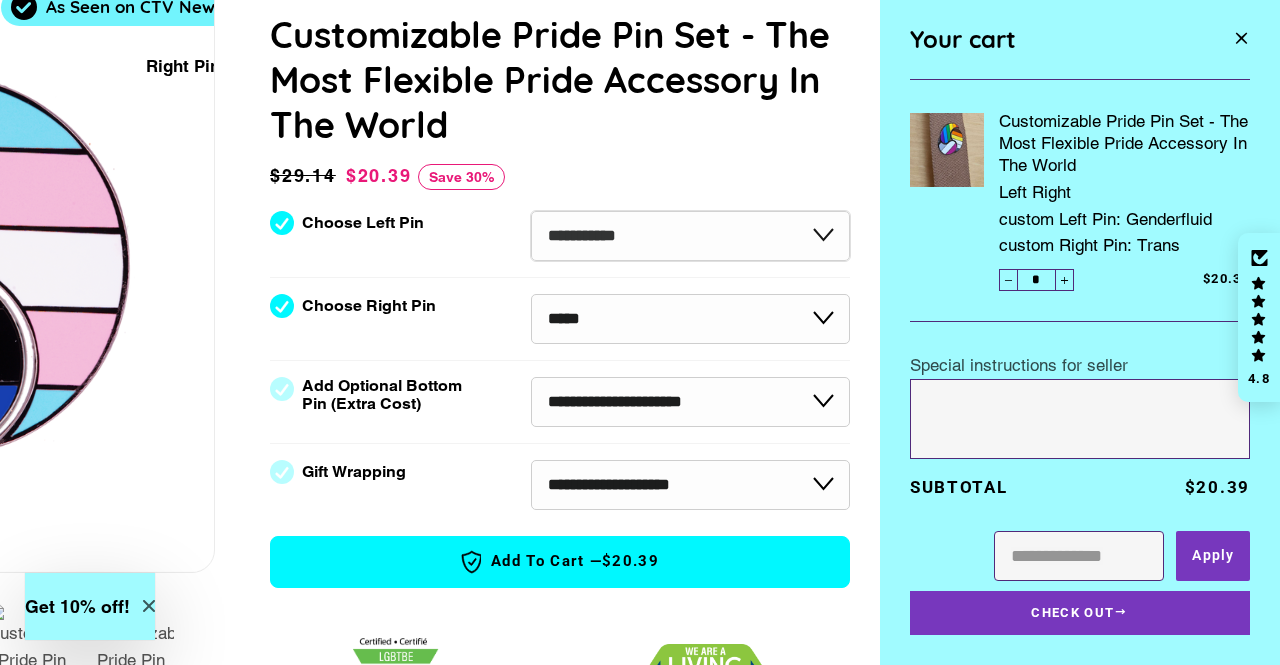 click on "**********" at bounding box center (690, 236) 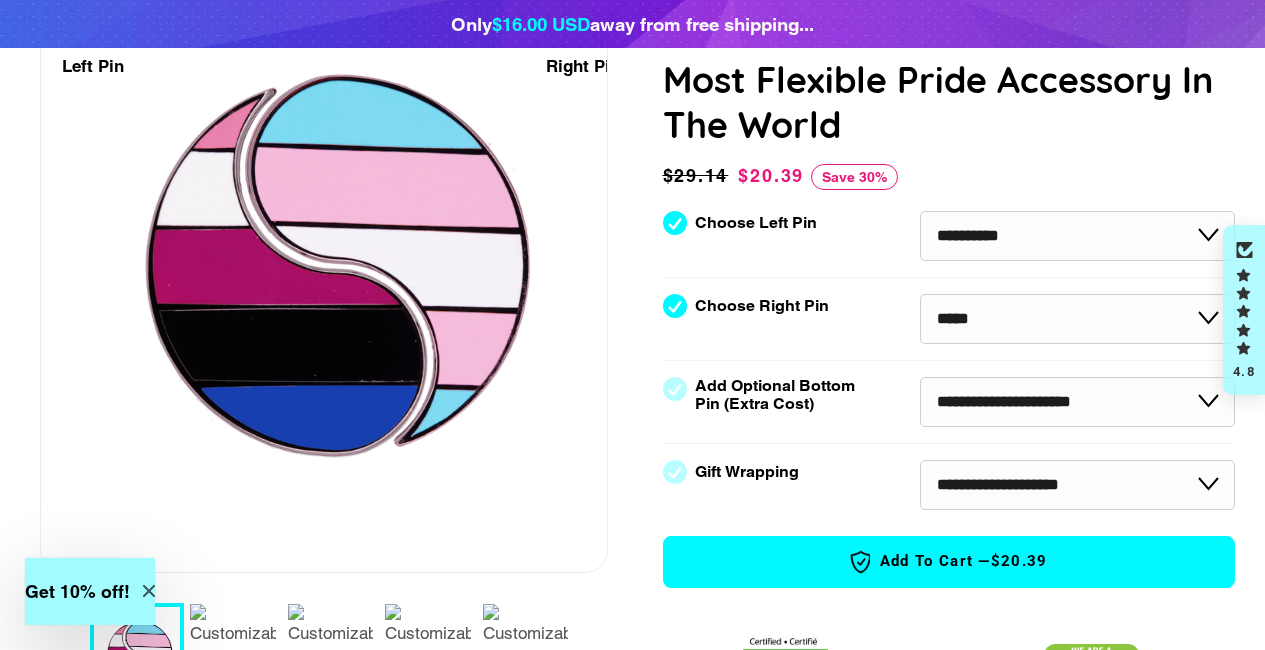 click on "**********" at bounding box center (1077, 236) 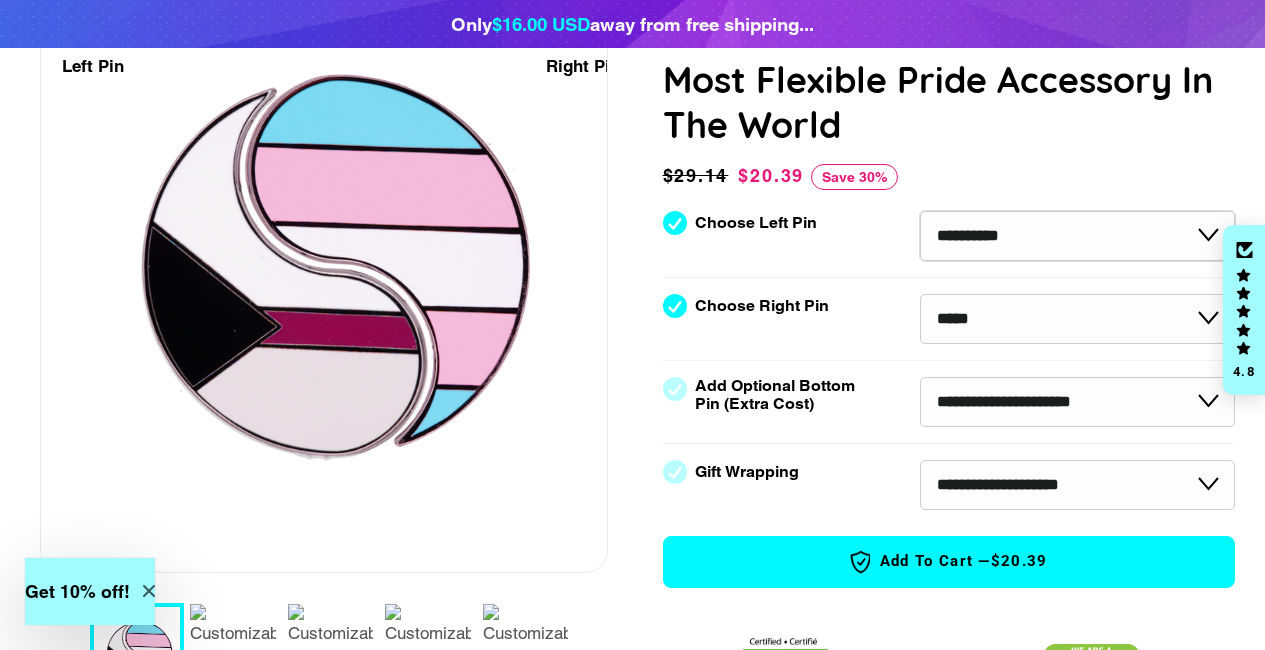 click on "**********" at bounding box center (1077, 236) 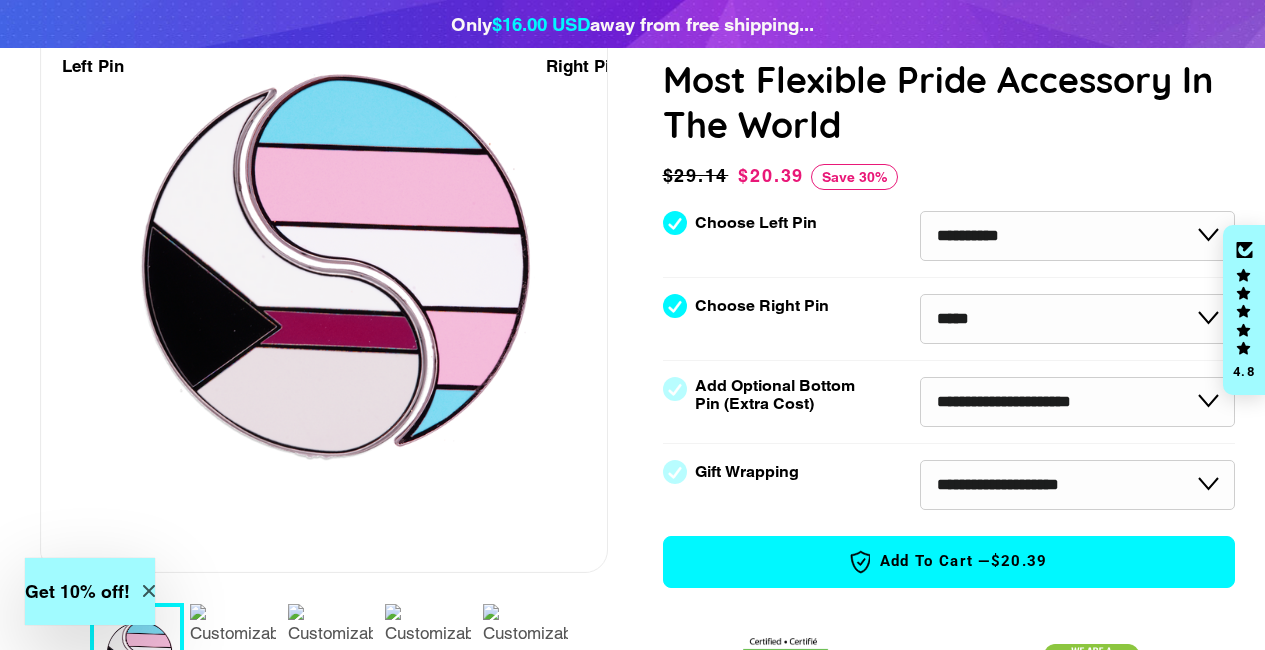 select on "**********" 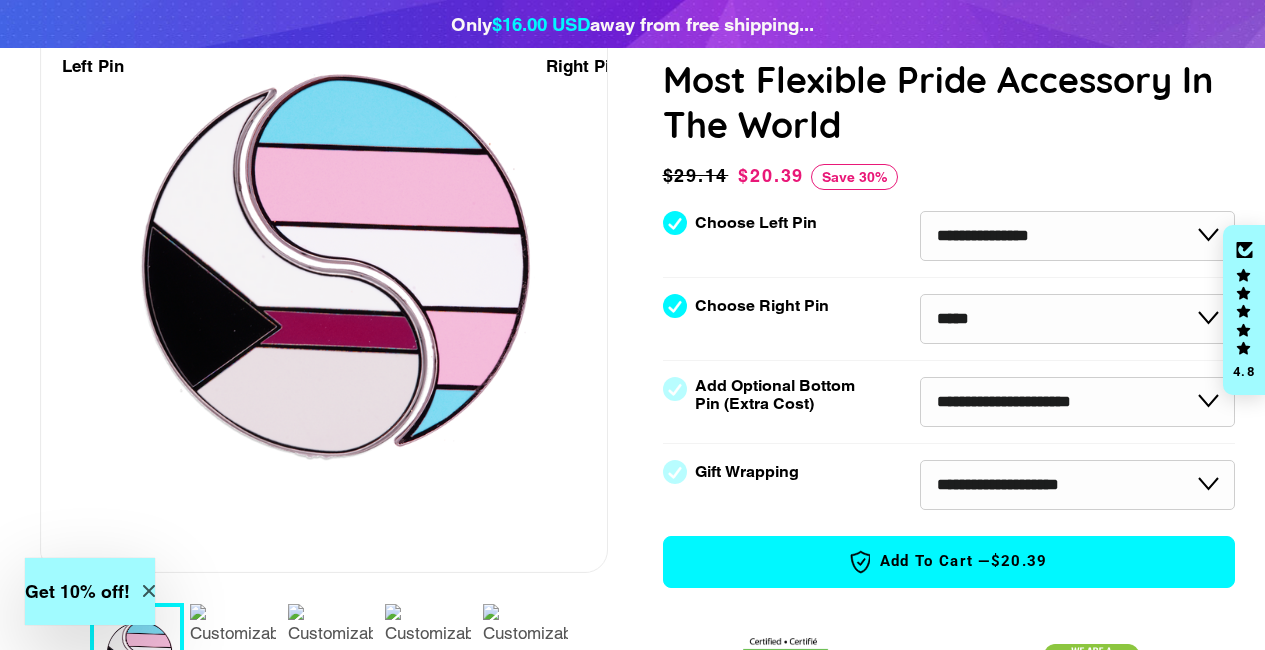 click on "**********" at bounding box center (1077, 236) 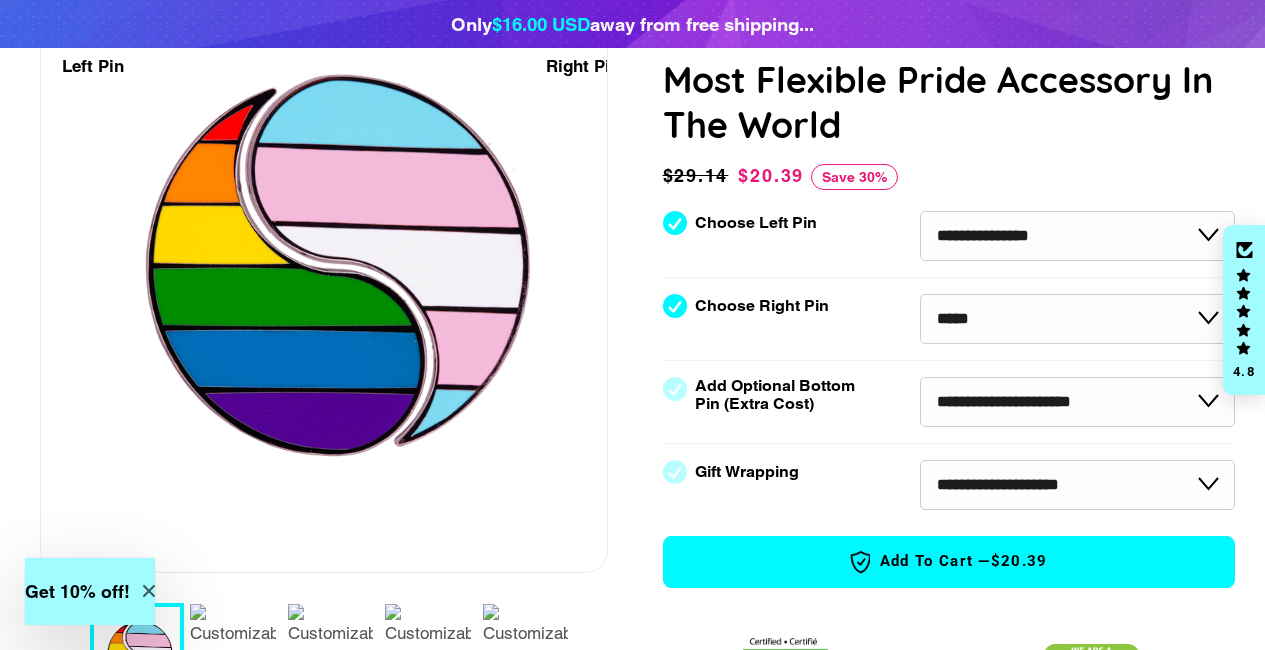click on "Add to Cart —   $20.39" at bounding box center [949, 562] 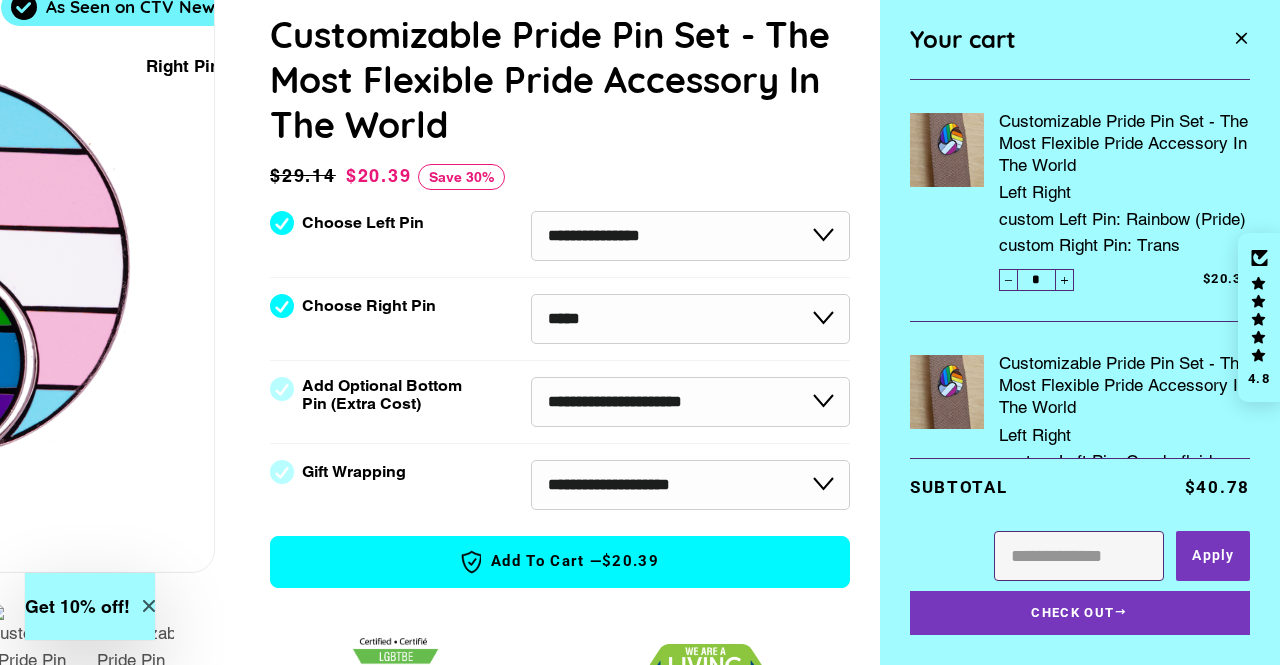 scroll, scrollTop: 21, scrollLeft: 0, axis: vertical 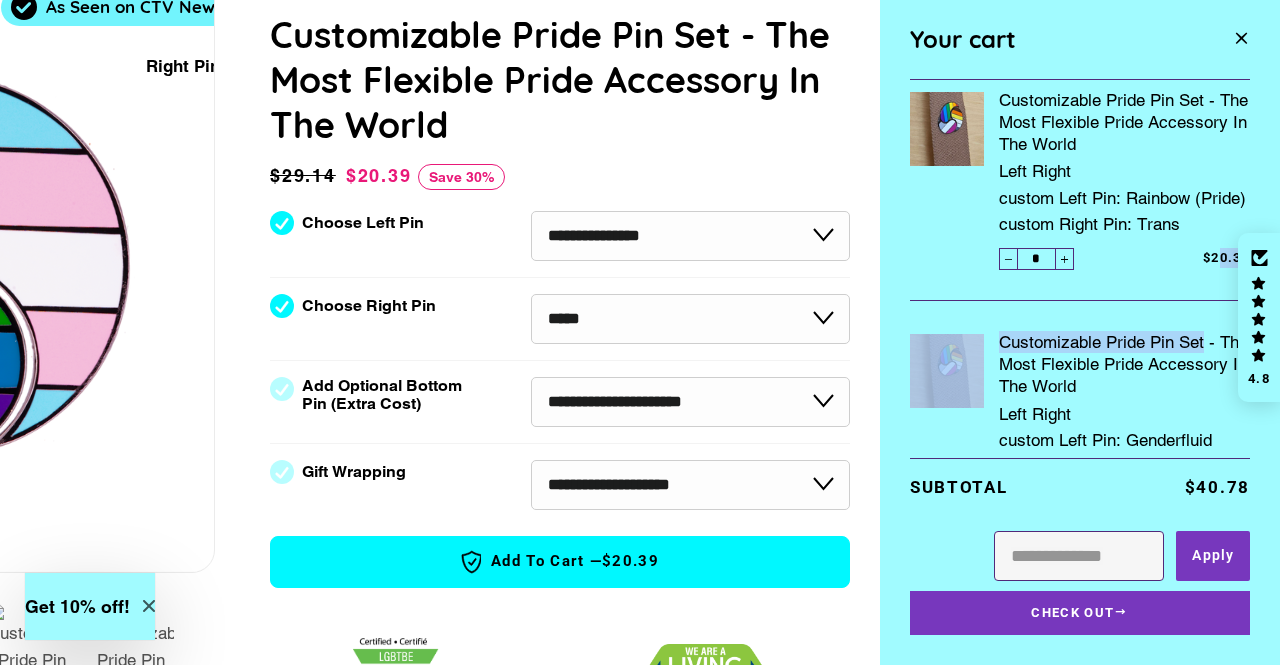 drag, startPoint x: 1204, startPoint y: 353, endPoint x: 1203, endPoint y: 305, distance: 48.010414 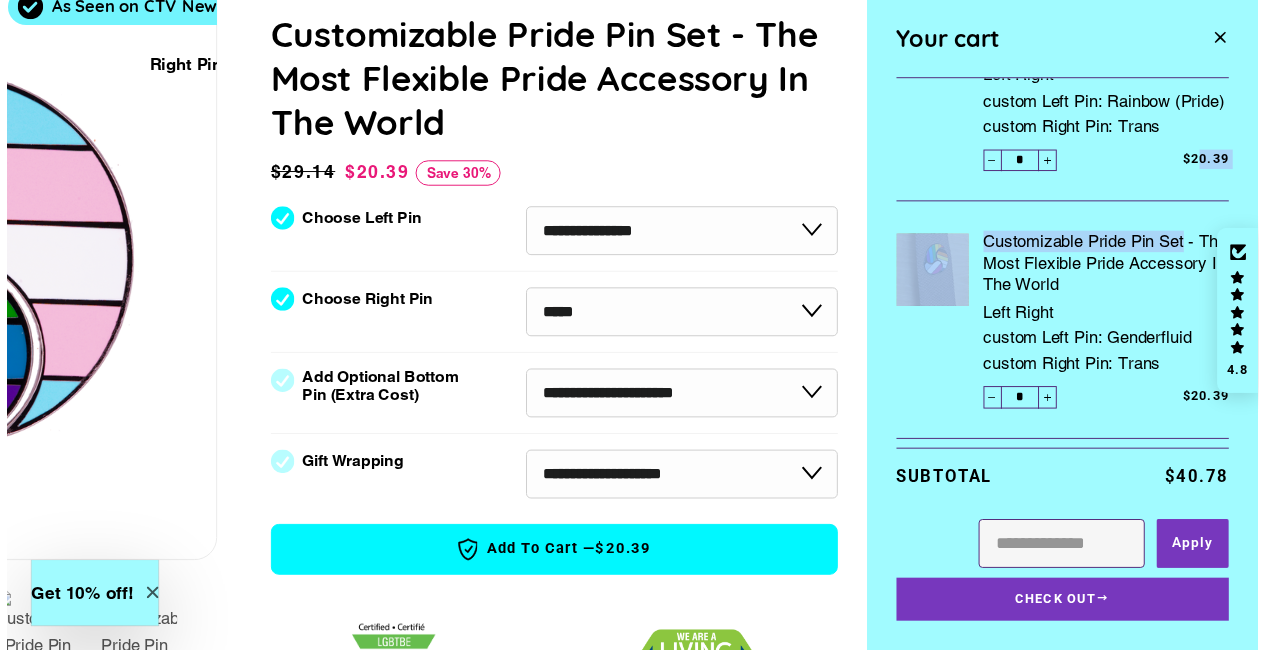 scroll, scrollTop: 101, scrollLeft: 0, axis: vertical 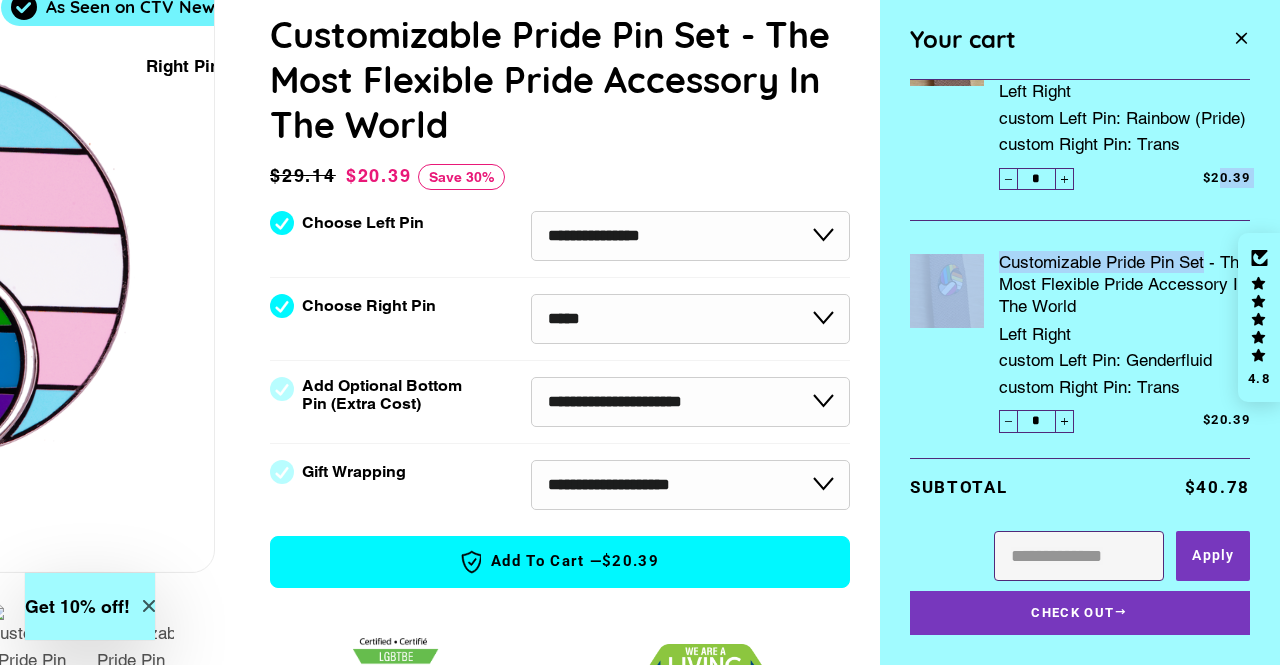 click at bounding box center (1241, 39) 